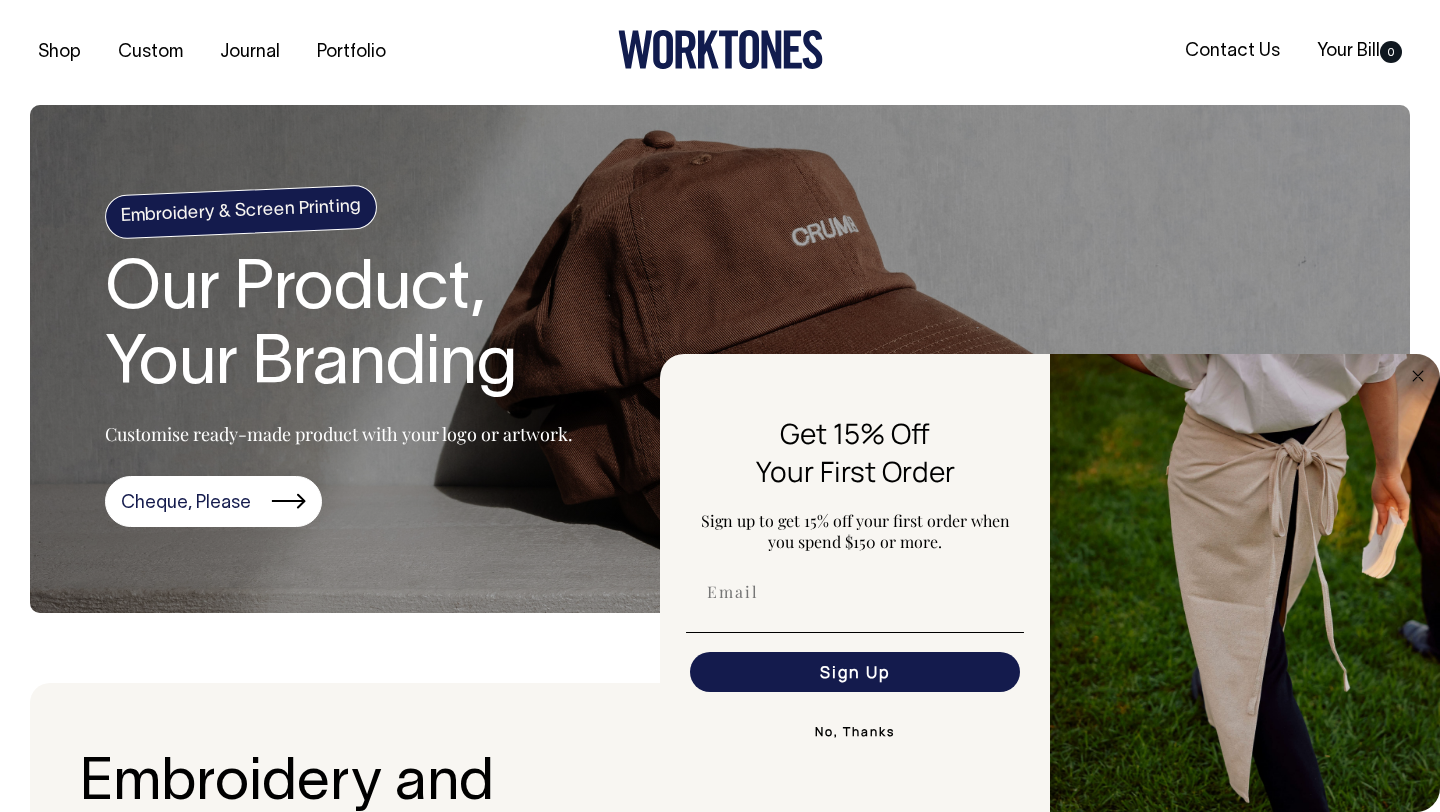 scroll, scrollTop: 0, scrollLeft: 0, axis: both 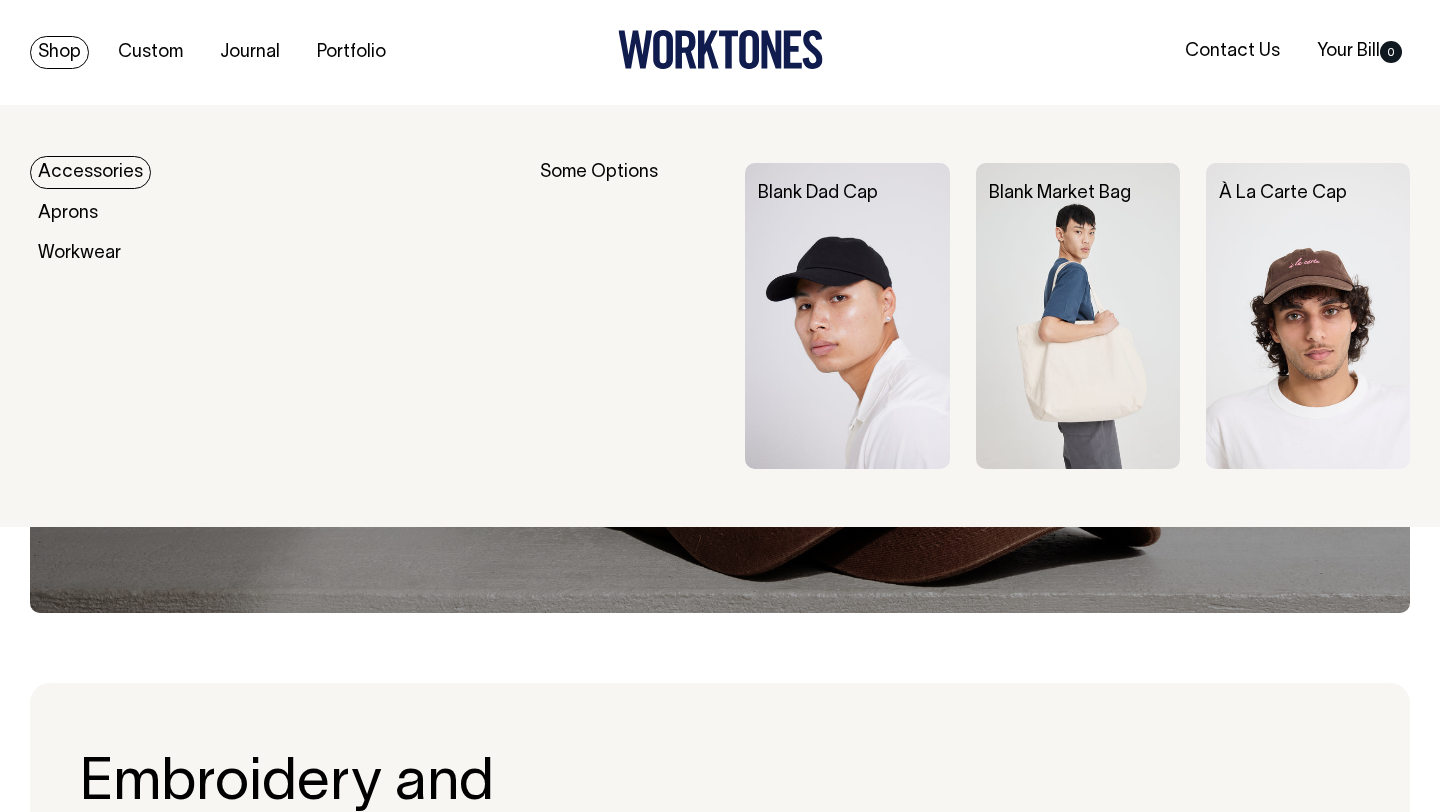 click on "Shop" at bounding box center (59, 52) 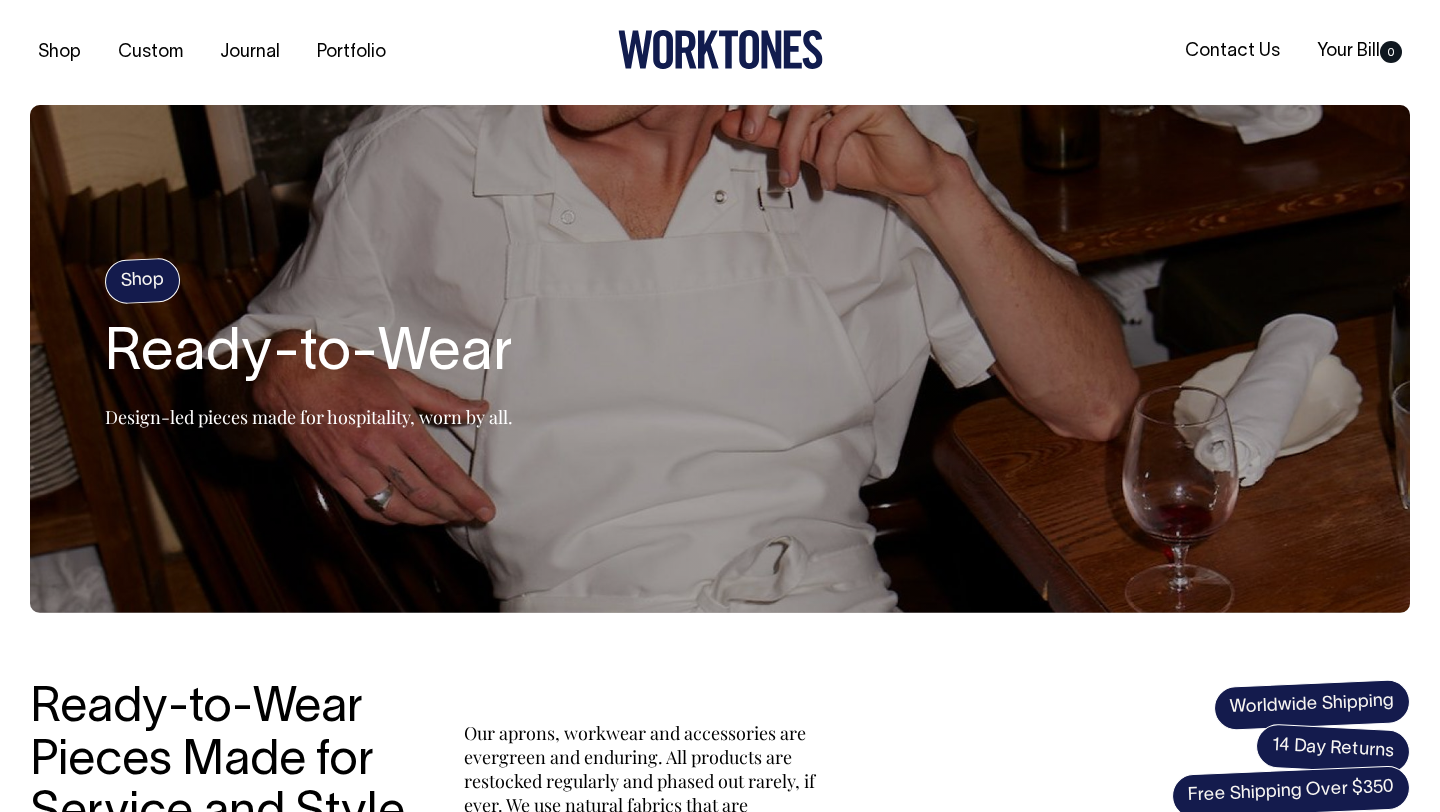 scroll, scrollTop: 175, scrollLeft: 0, axis: vertical 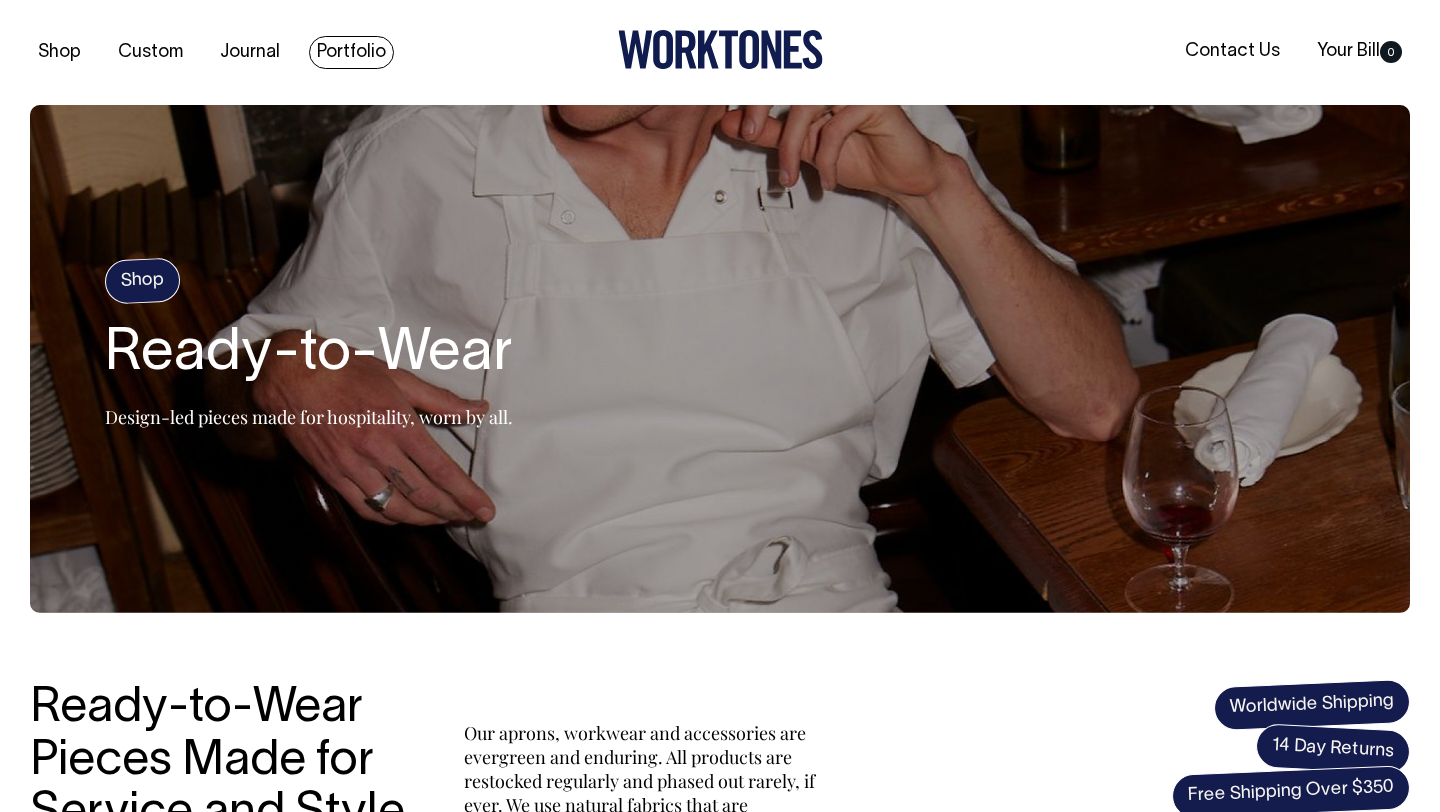 click on "Portfolio" at bounding box center [351, 52] 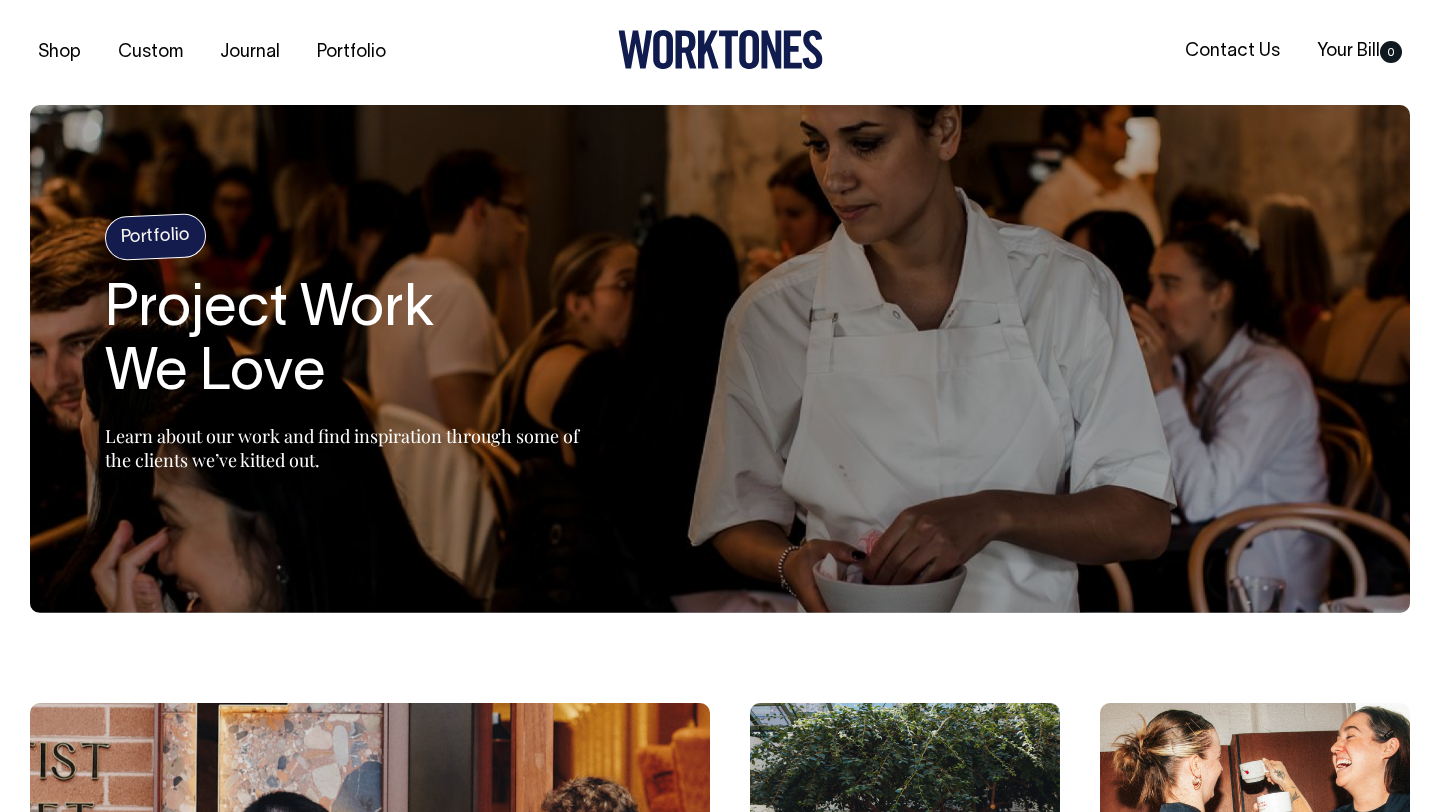 scroll, scrollTop: 0, scrollLeft: 0, axis: both 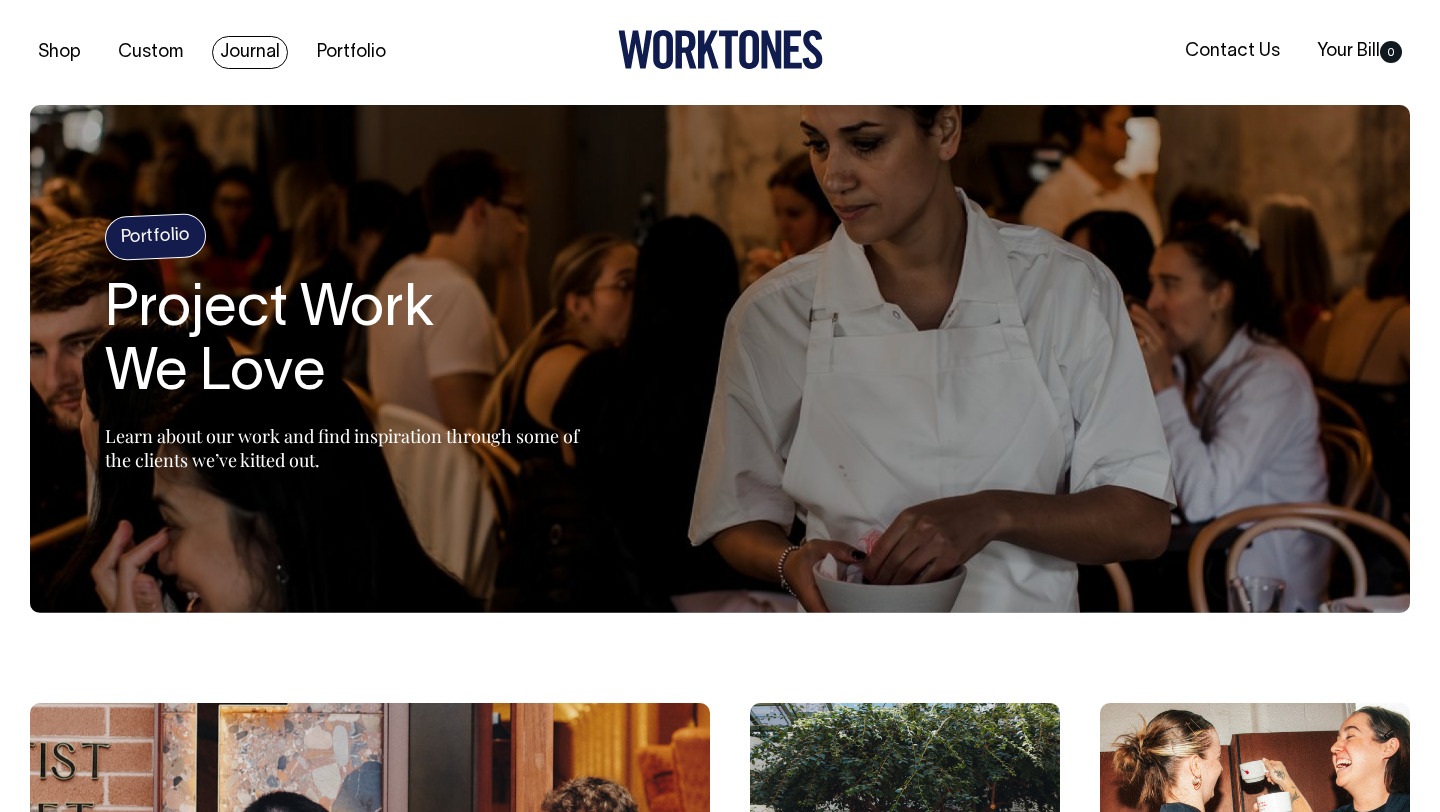click on "Journal" at bounding box center [250, 52] 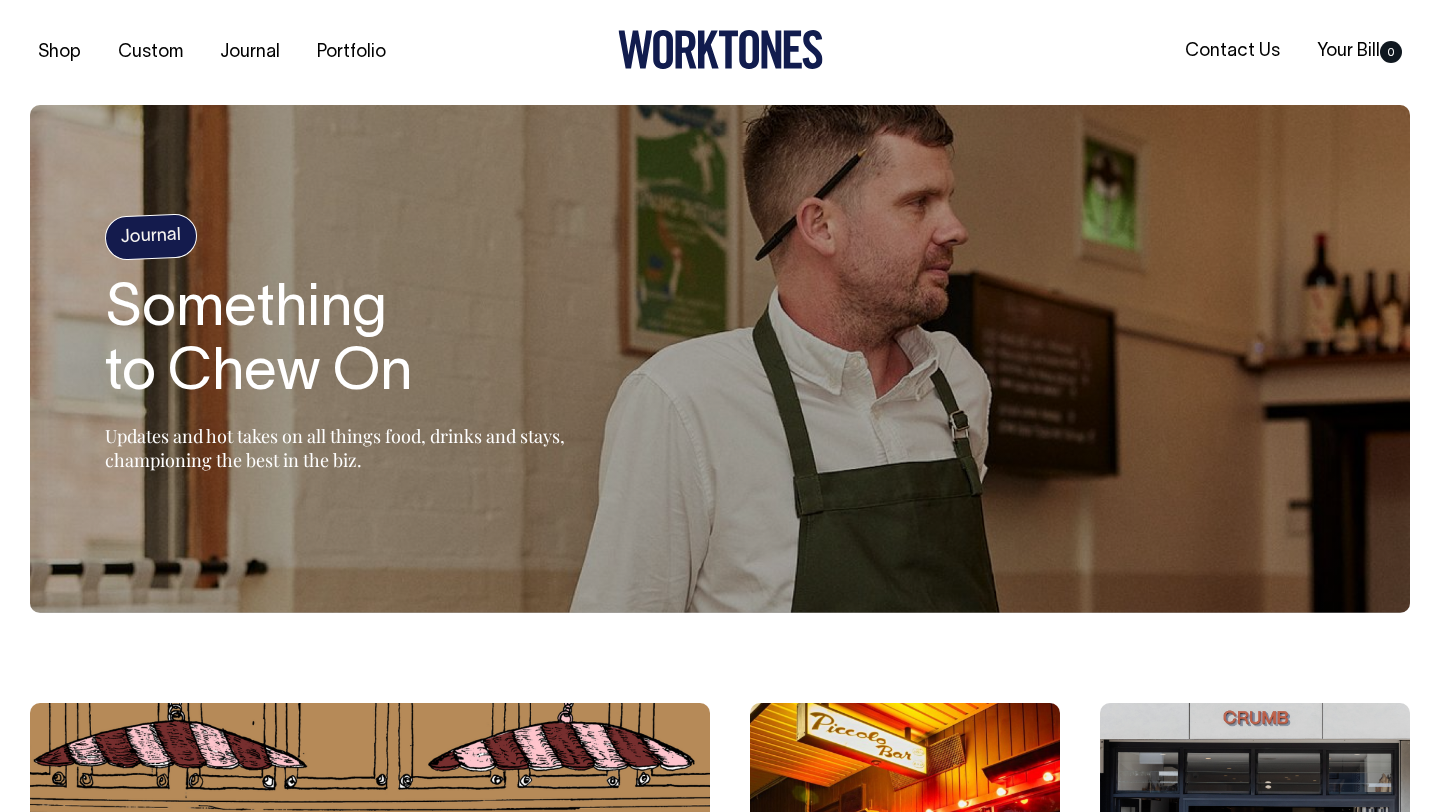 scroll, scrollTop: 0, scrollLeft: 0, axis: both 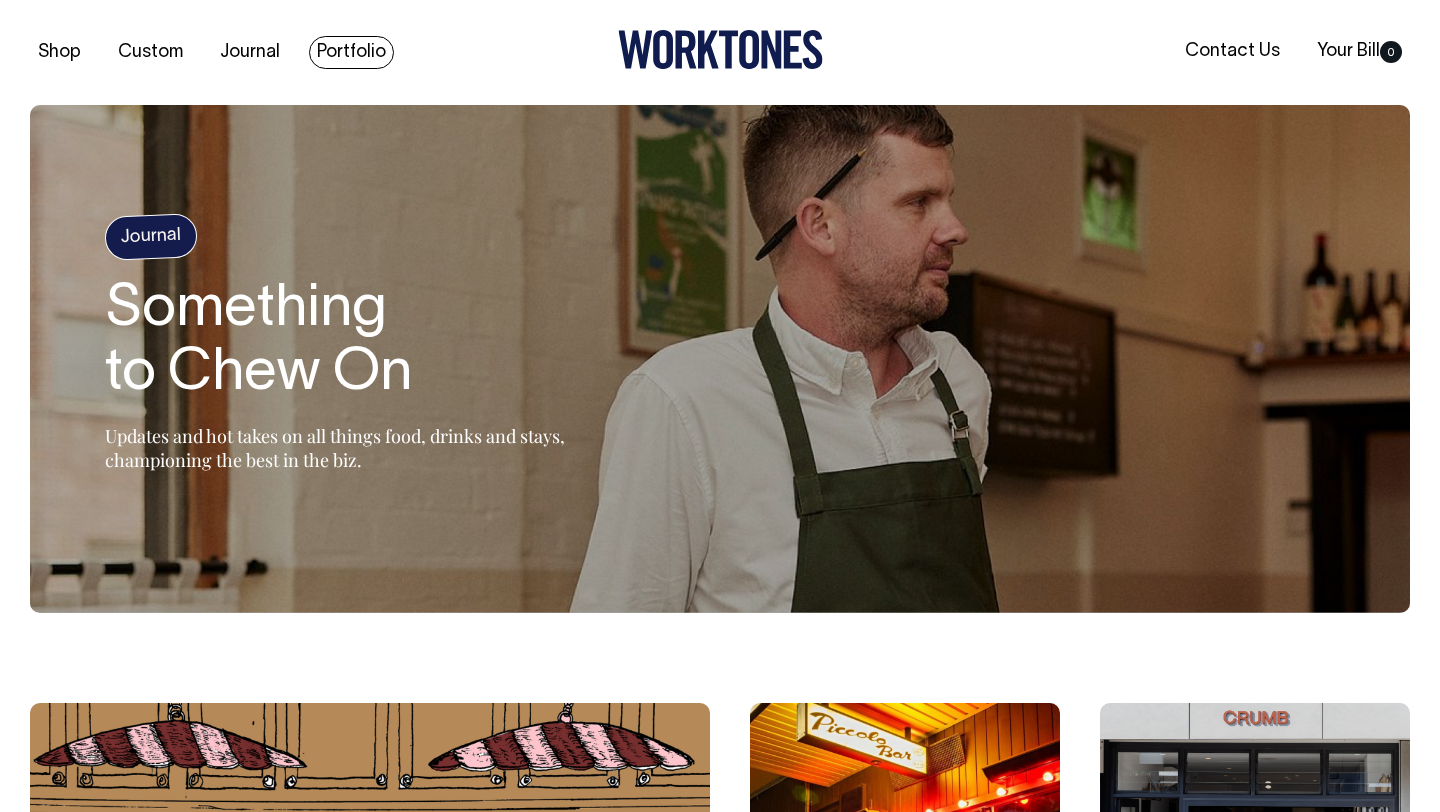 click on "Portfolio" at bounding box center [351, 52] 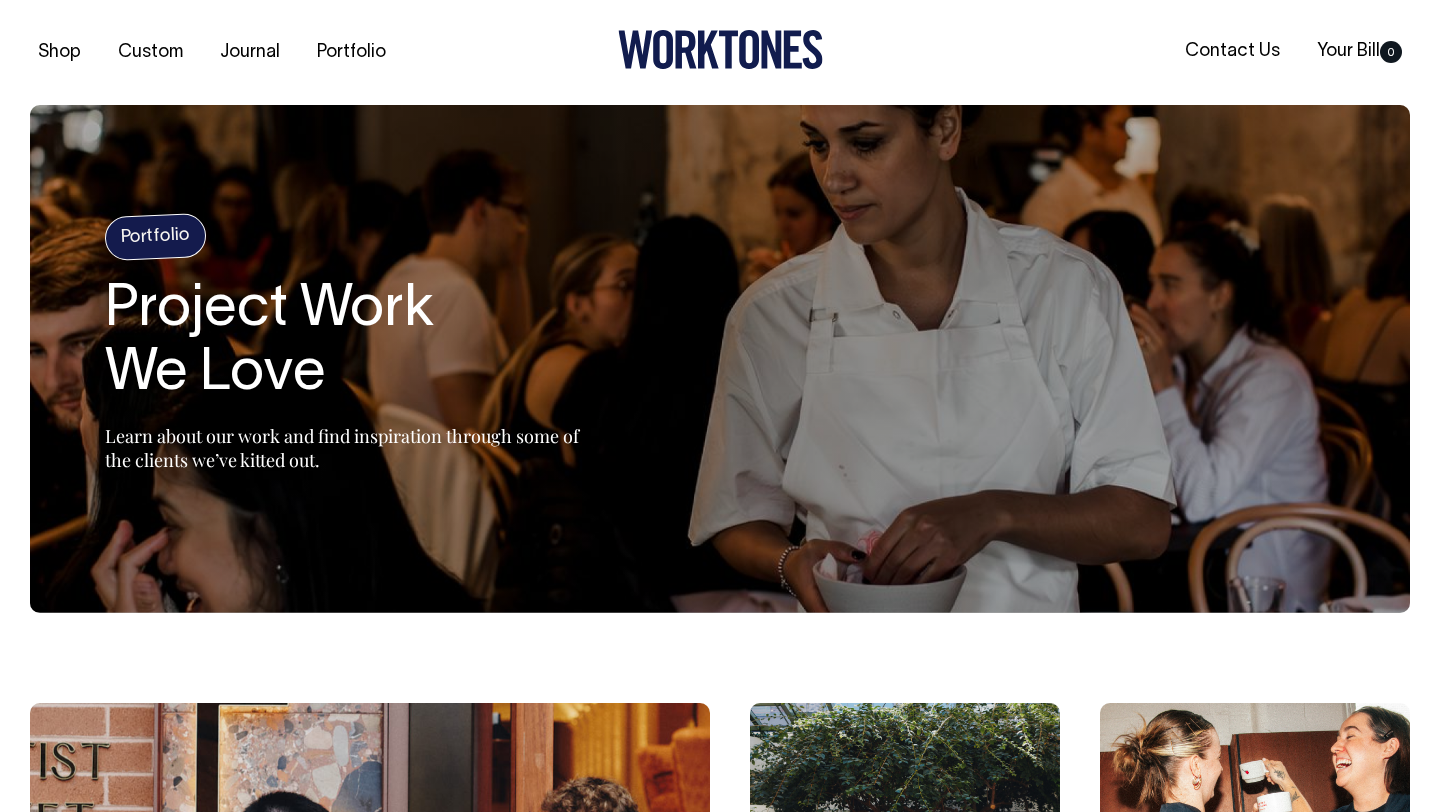 scroll, scrollTop: 0, scrollLeft: 0, axis: both 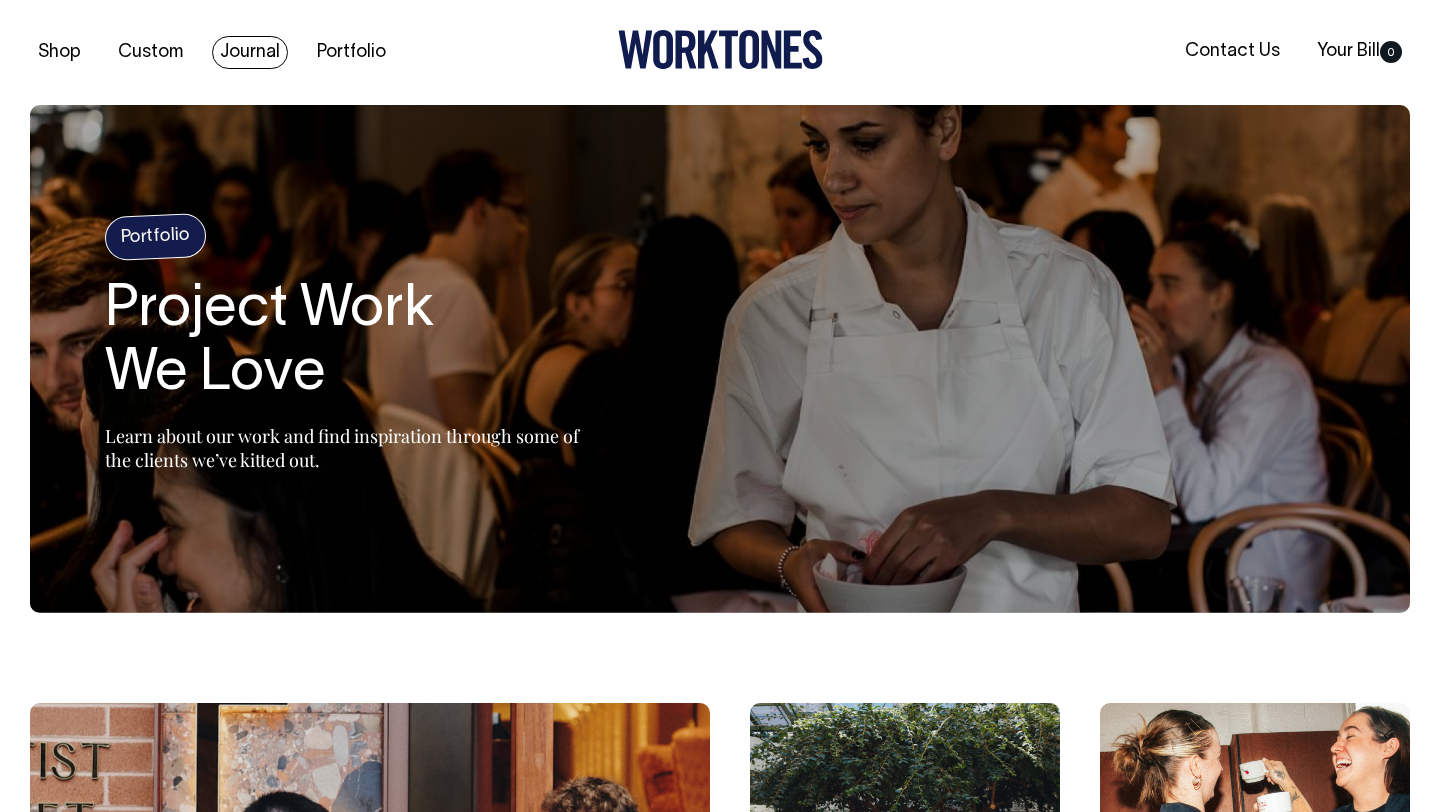 click on "Journal" at bounding box center [250, 52] 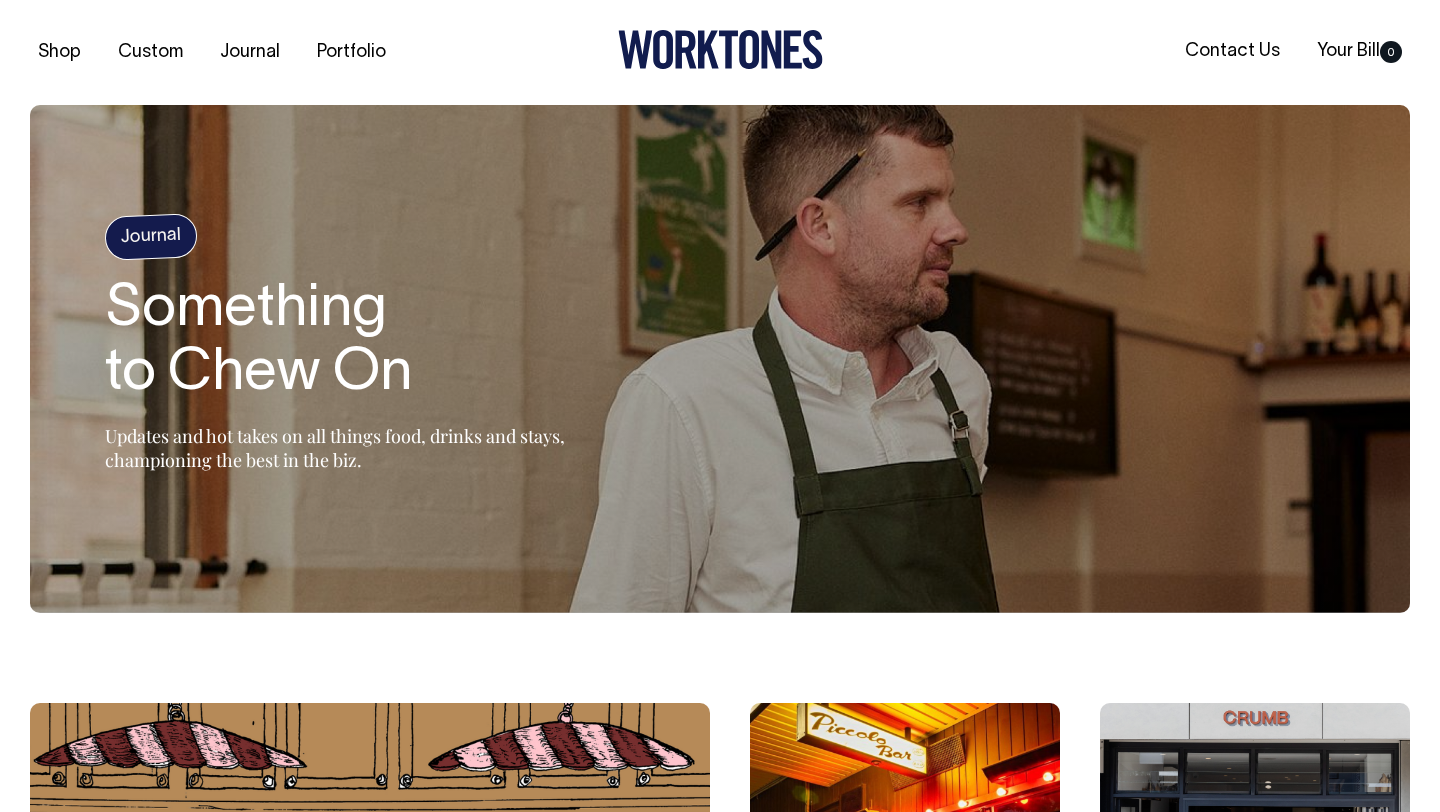 scroll, scrollTop: 0, scrollLeft: 0, axis: both 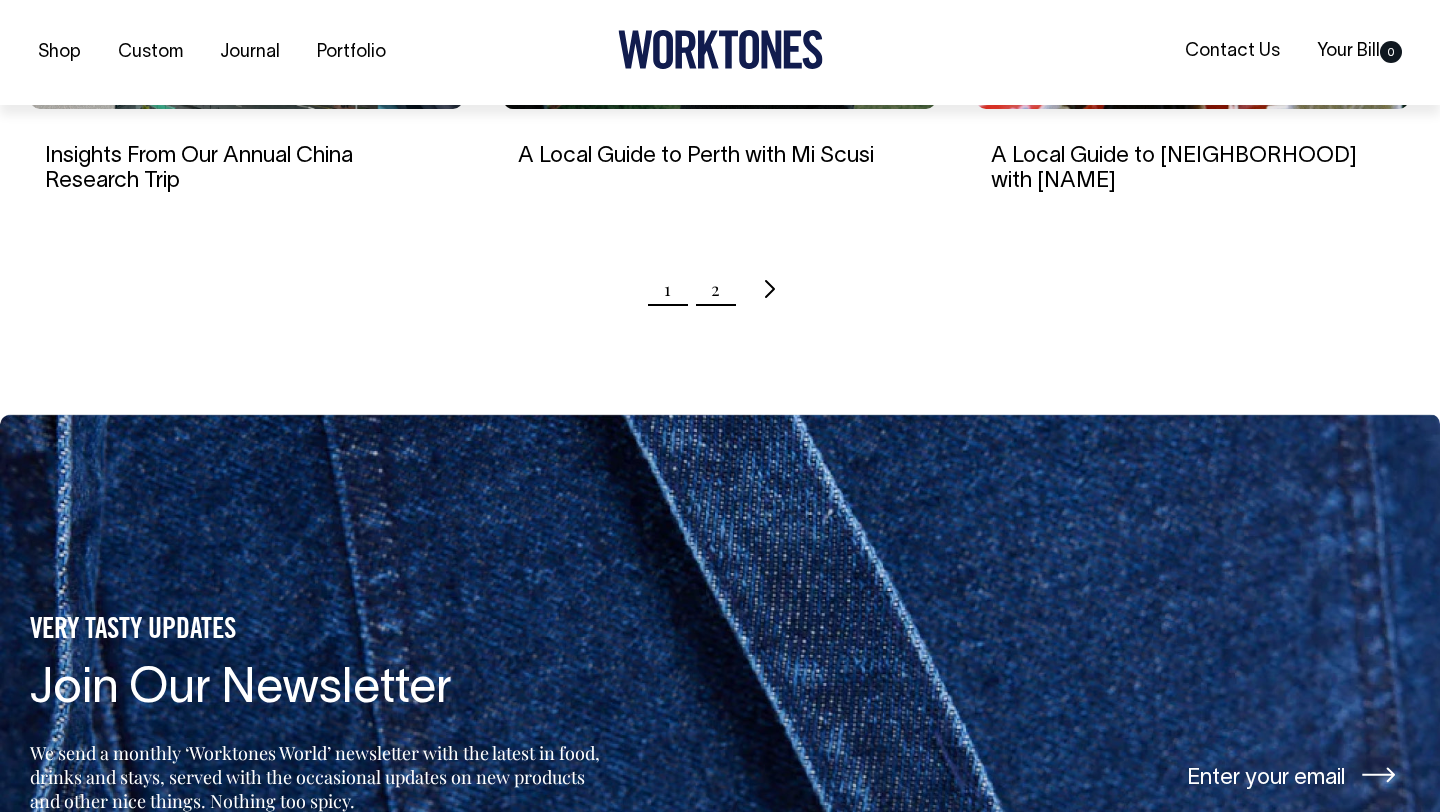 click on "2" at bounding box center (715, 289) 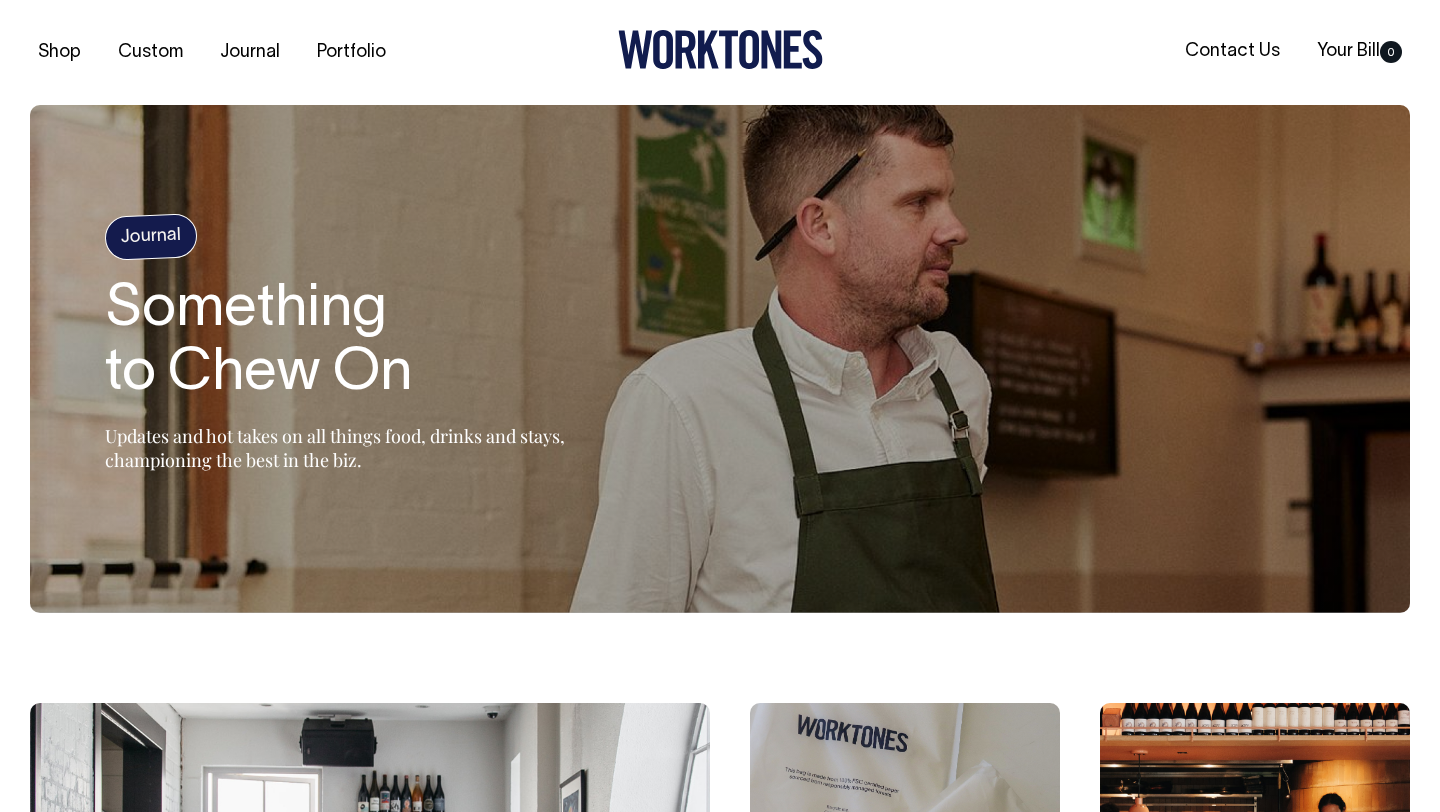 scroll, scrollTop: 0, scrollLeft: 0, axis: both 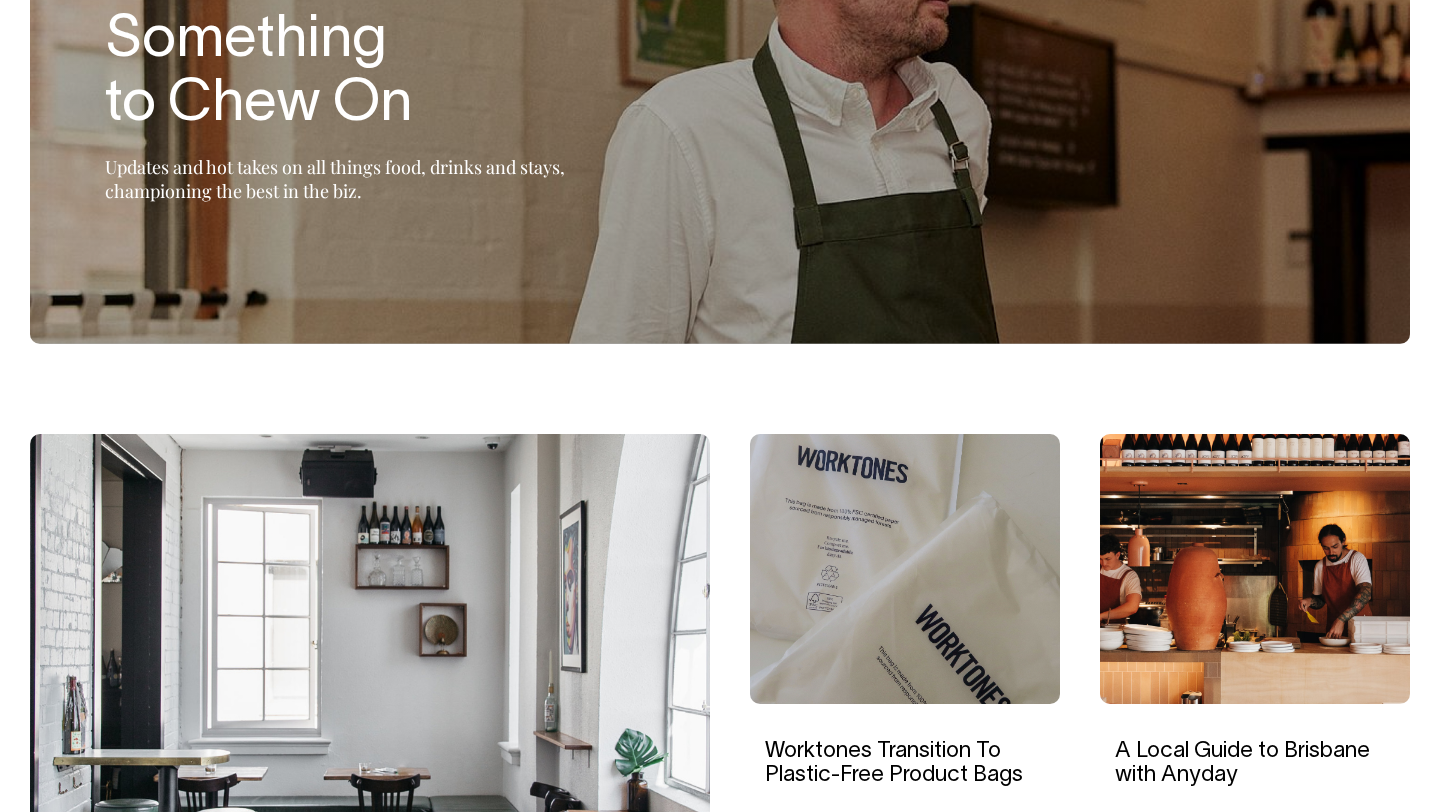 click at bounding box center [1255, 569] 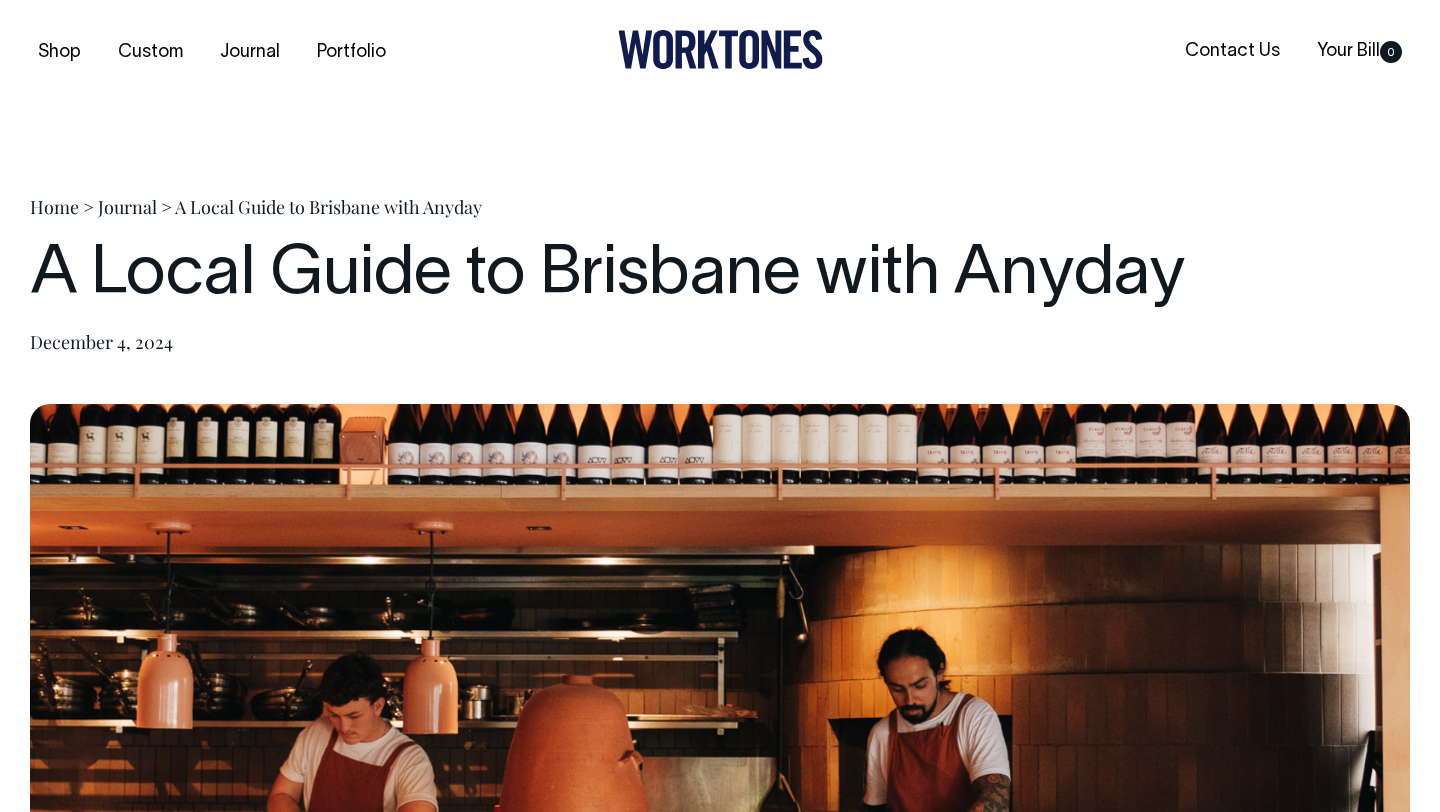 scroll, scrollTop: 0, scrollLeft: 0, axis: both 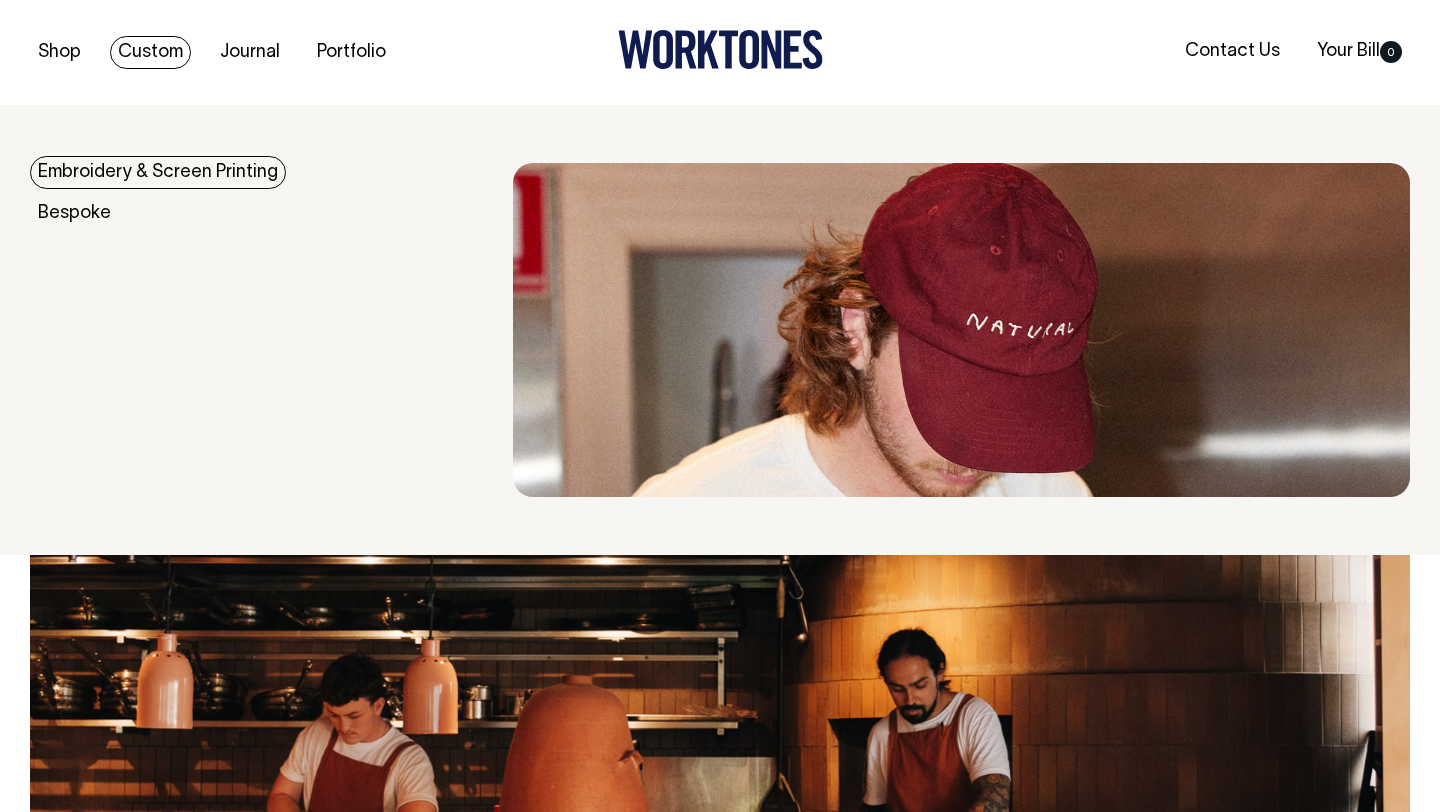click on "Custom" at bounding box center [150, 52] 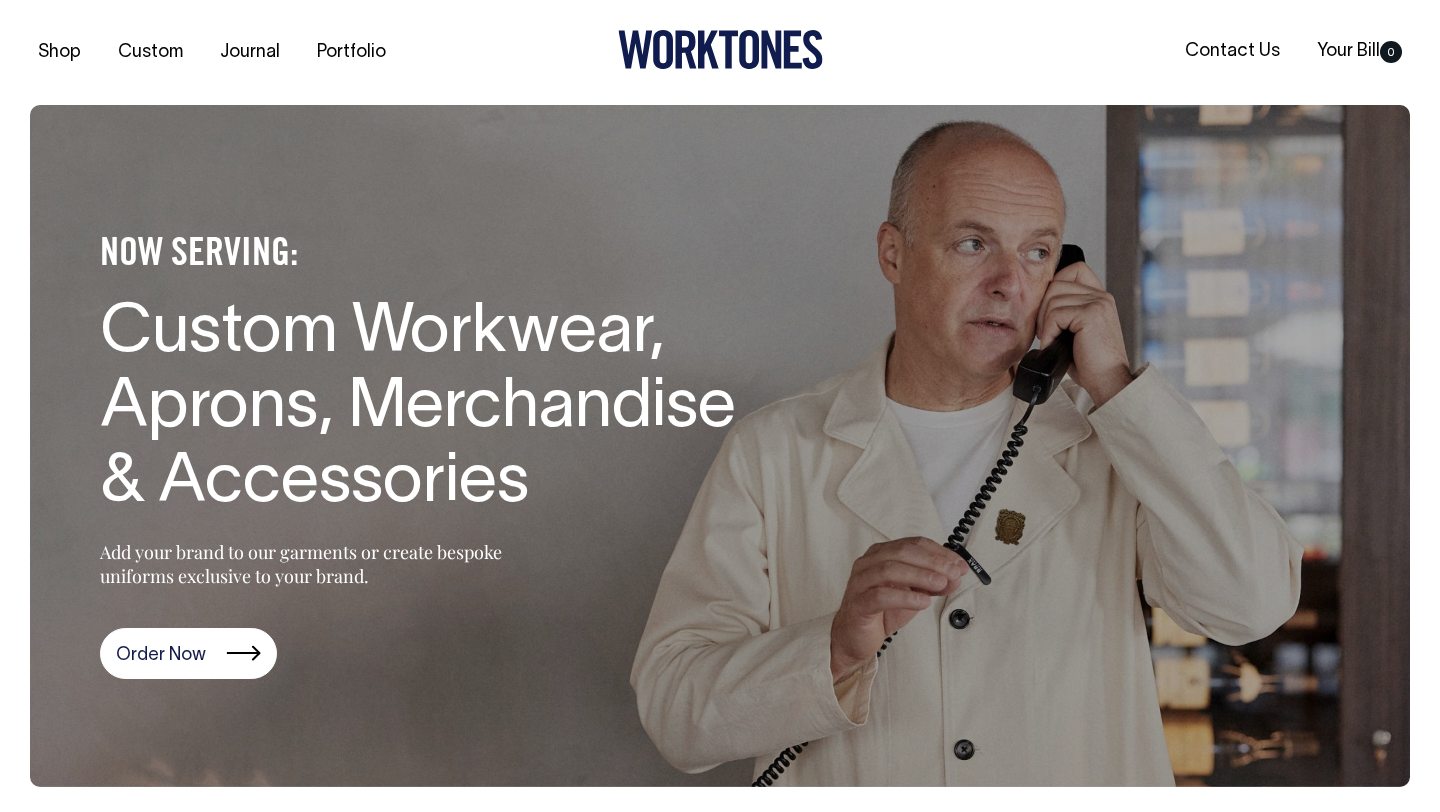 scroll, scrollTop: 30, scrollLeft: 0, axis: vertical 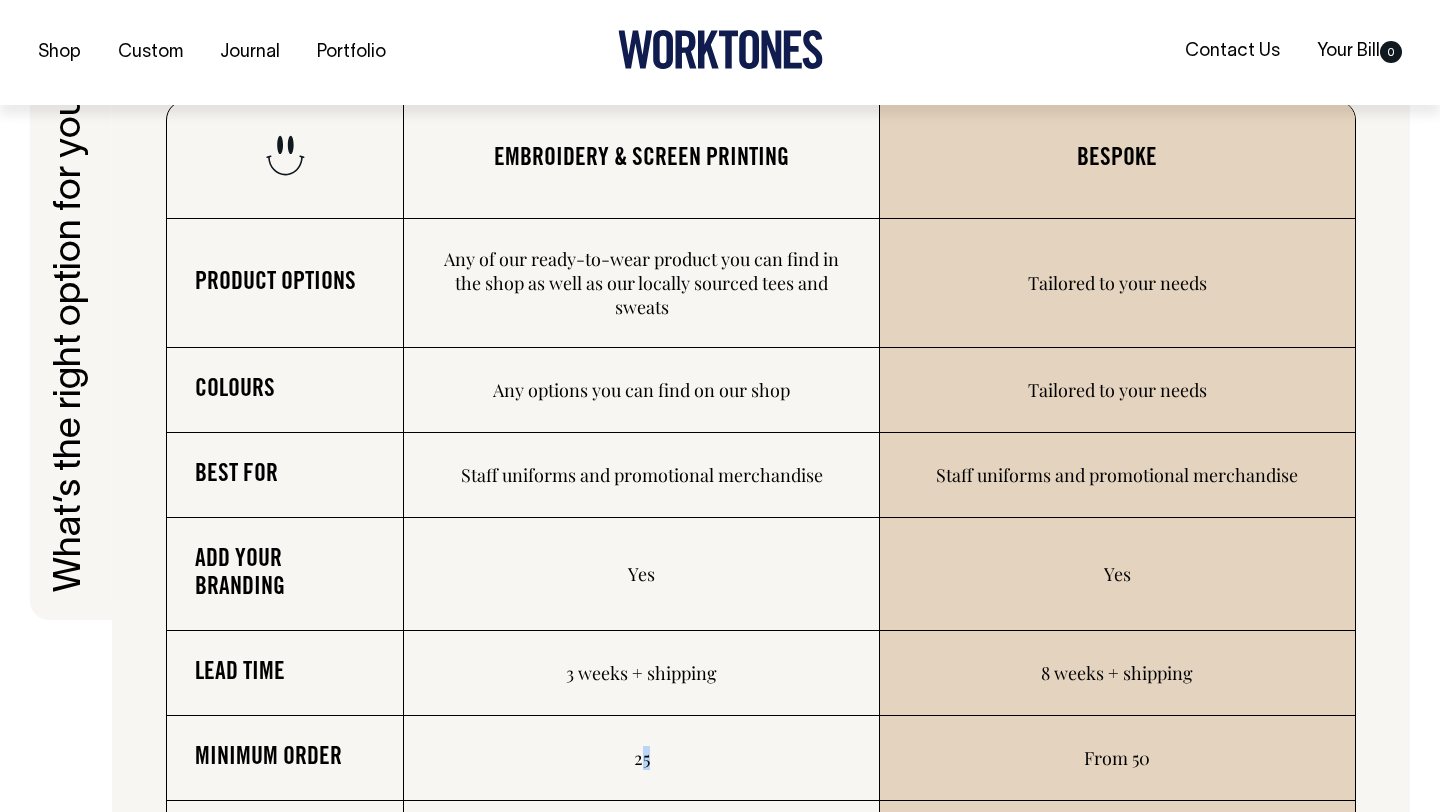 drag, startPoint x: 638, startPoint y: 765, endPoint x: 659, endPoint y: 765, distance: 21 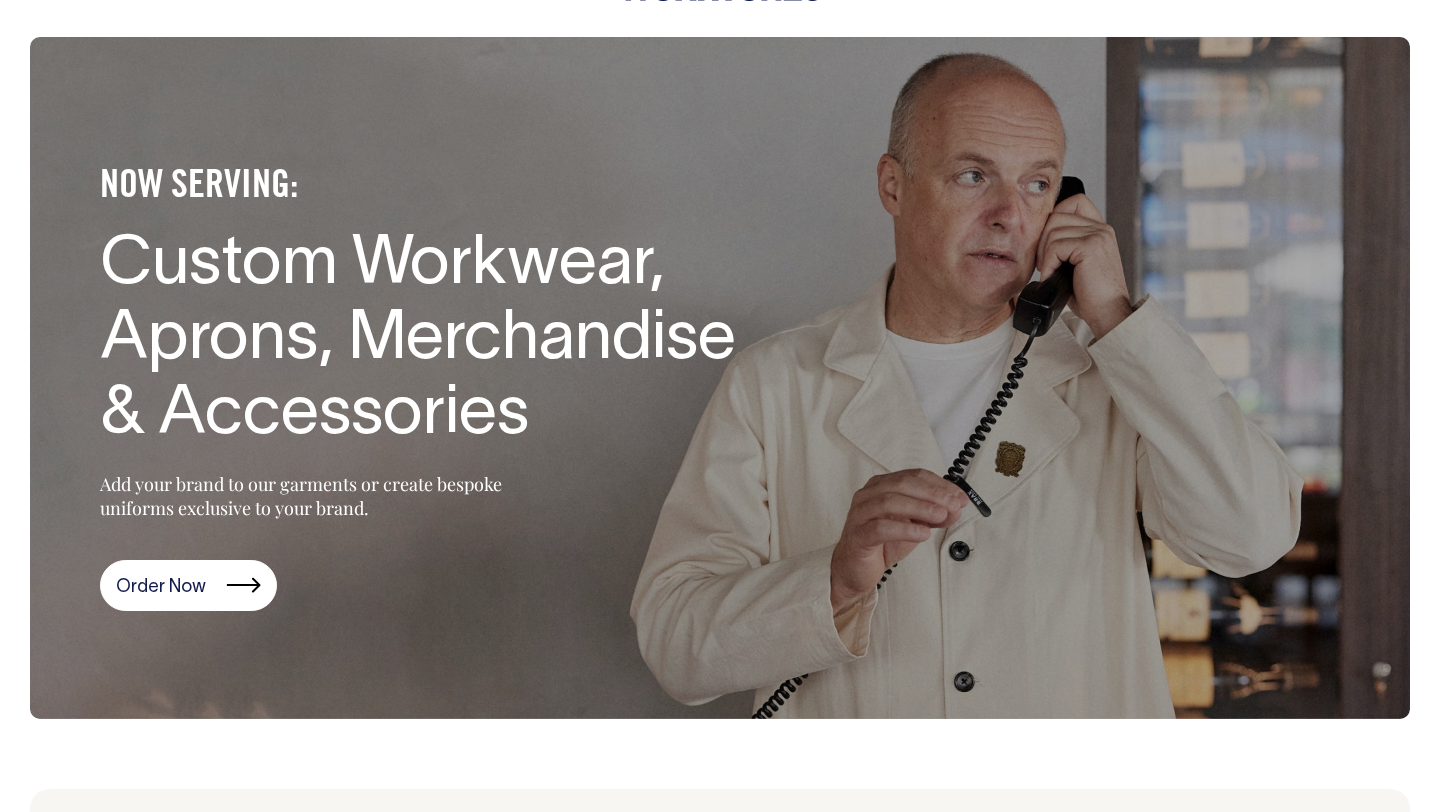 scroll, scrollTop: 69, scrollLeft: 0, axis: vertical 